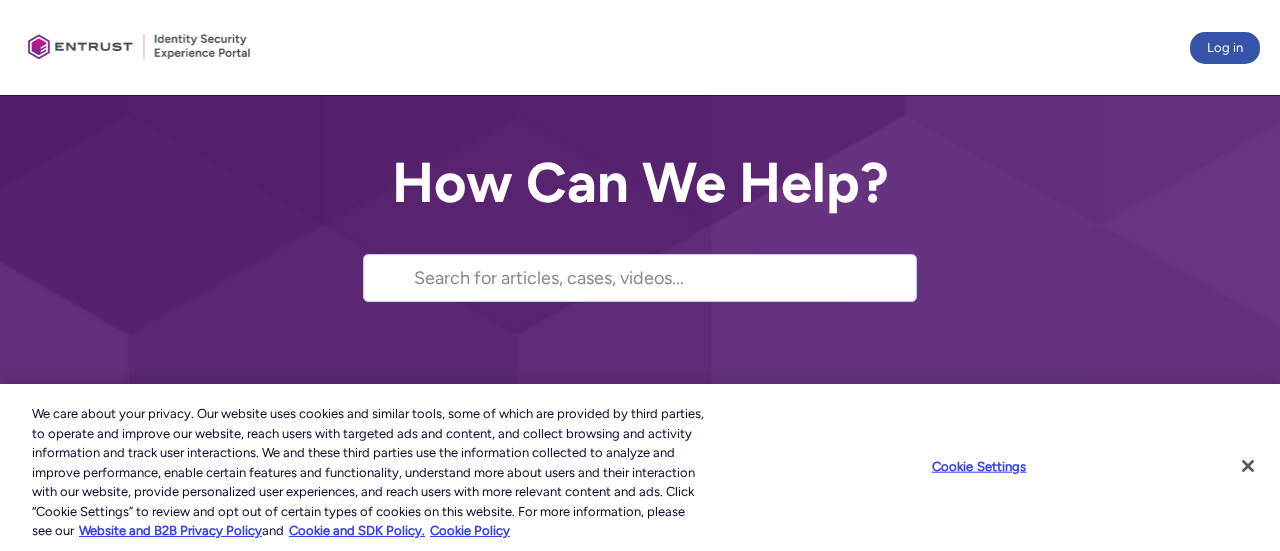 scroll, scrollTop: 0, scrollLeft: 0, axis: both 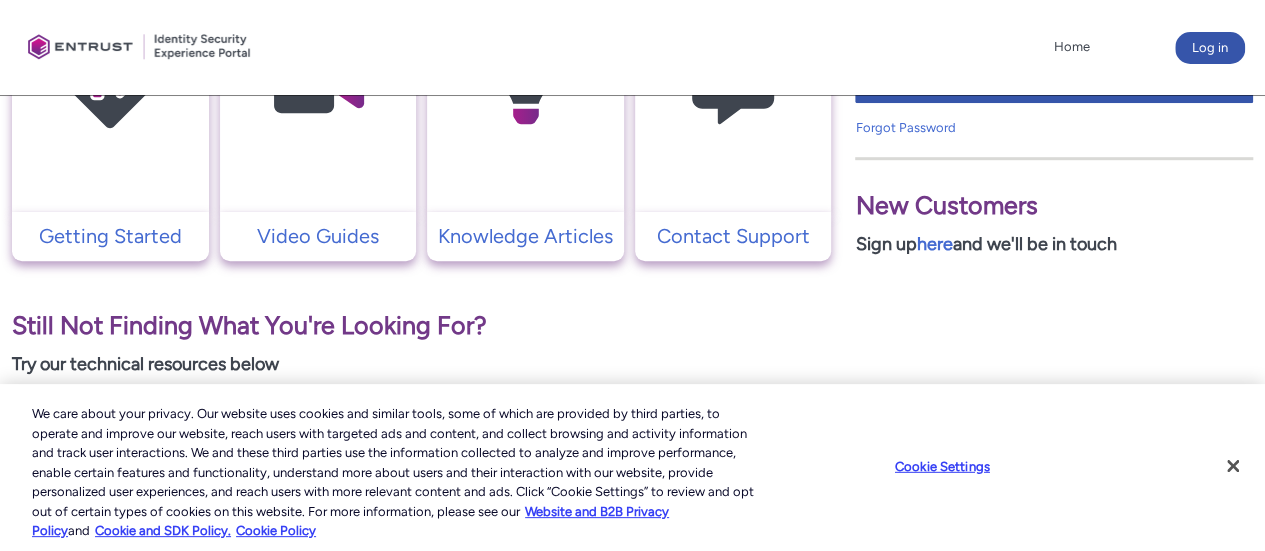 click at bounding box center [733, 74] 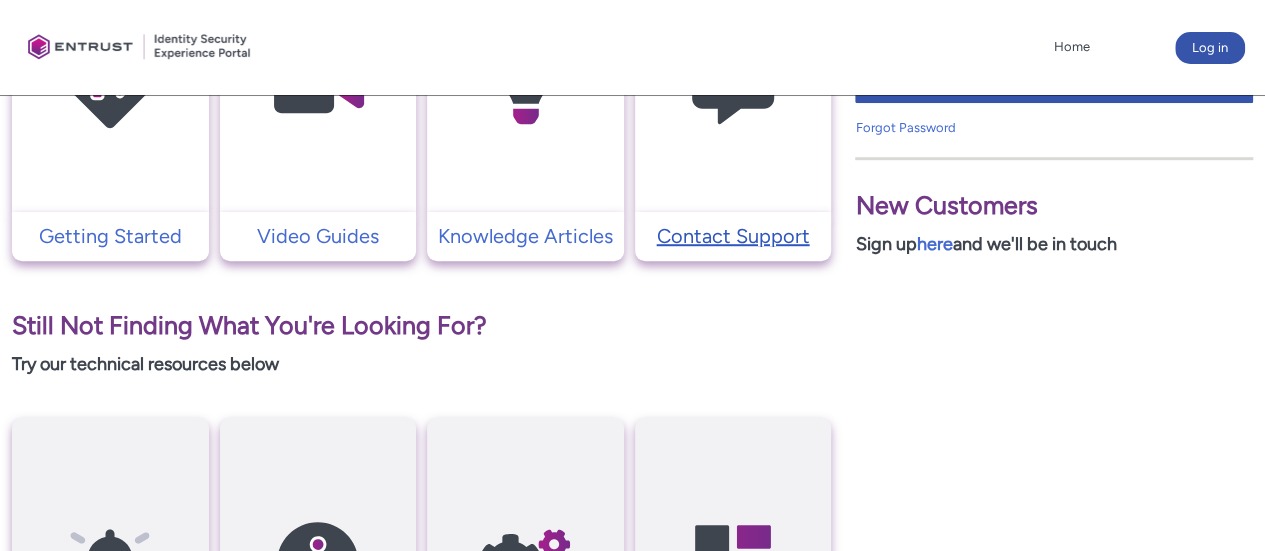 click on "Contact Support" at bounding box center (733, 236) 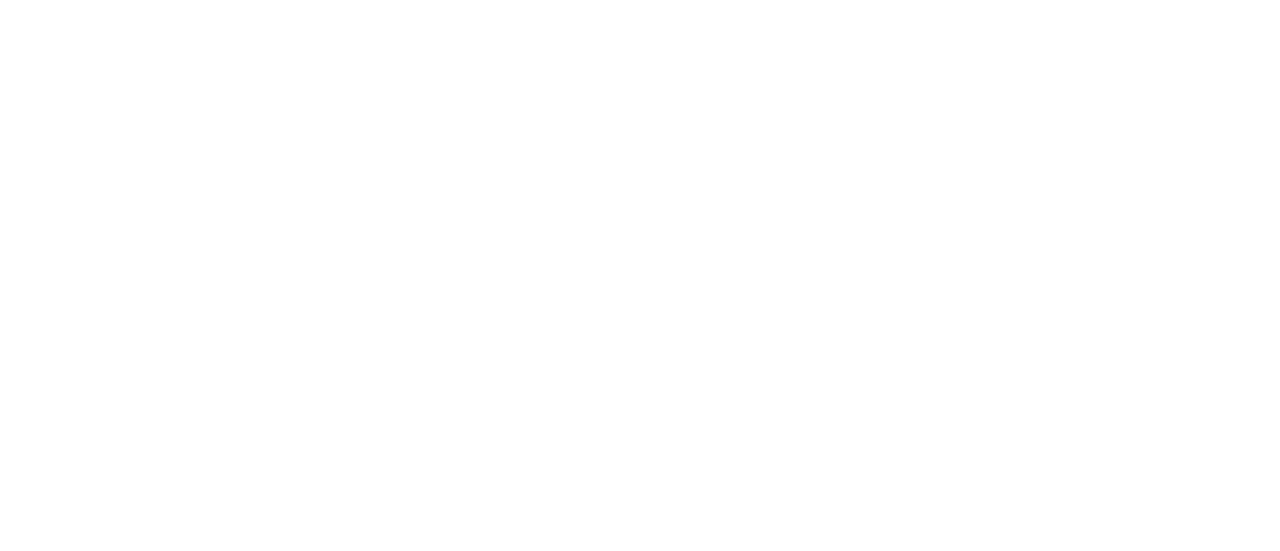 scroll, scrollTop: 0, scrollLeft: 0, axis: both 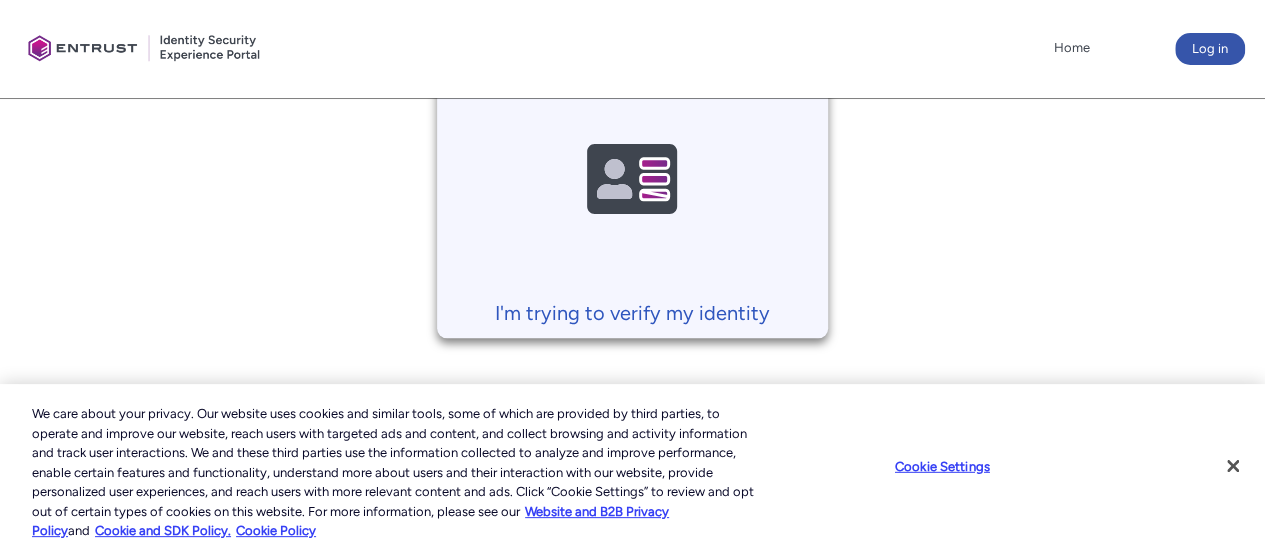 click on "I'm trying to verify my identity" at bounding box center (633, 313) 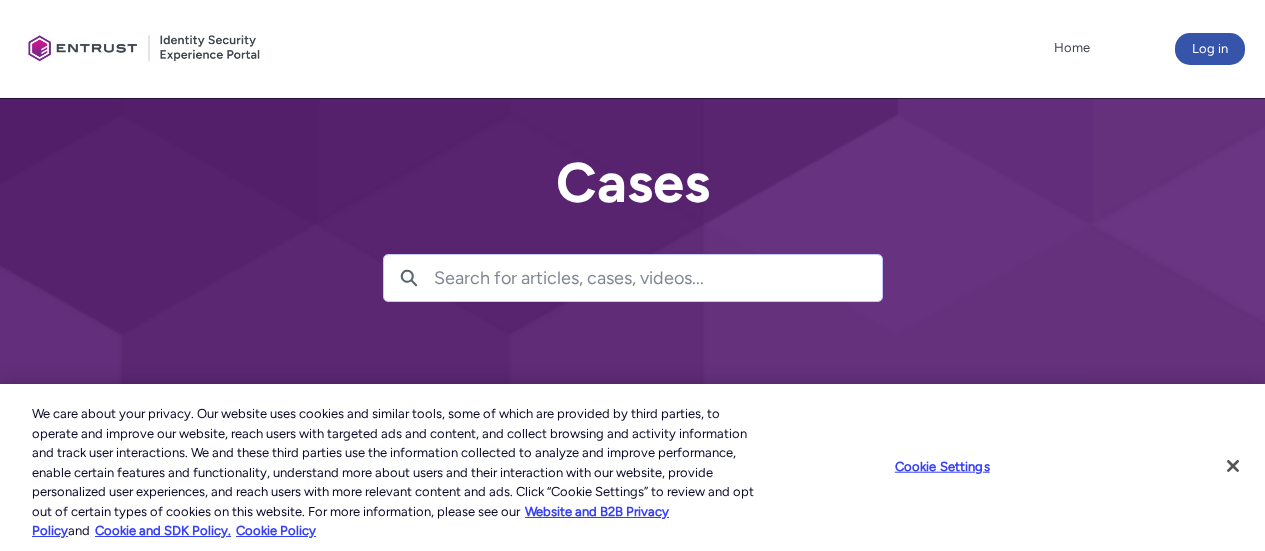 scroll, scrollTop: 0, scrollLeft: 0, axis: both 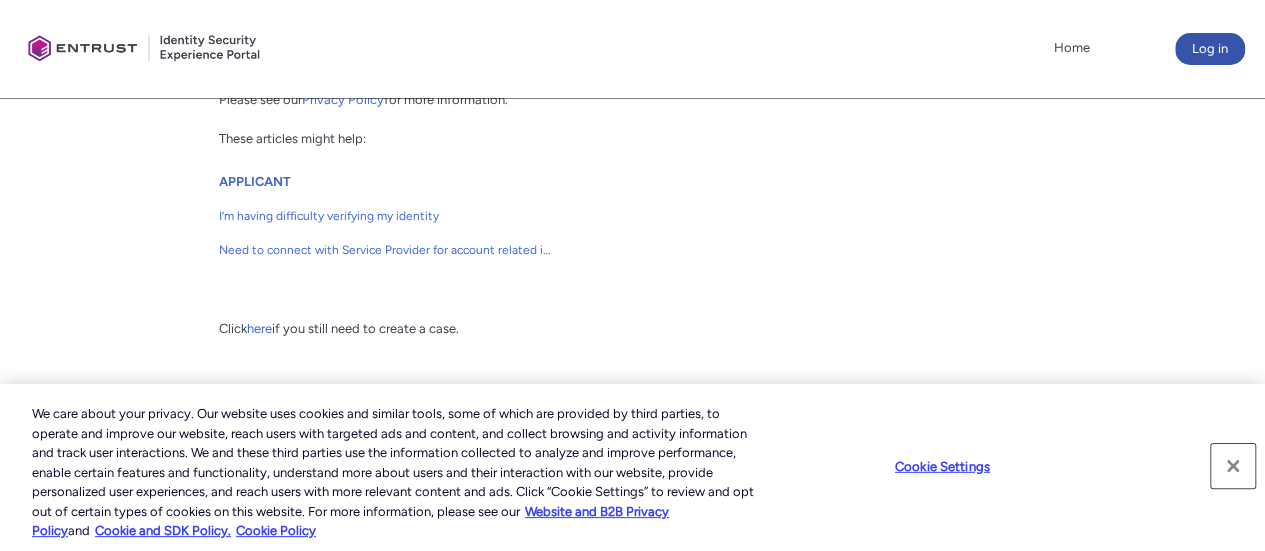 click at bounding box center [1233, 466] 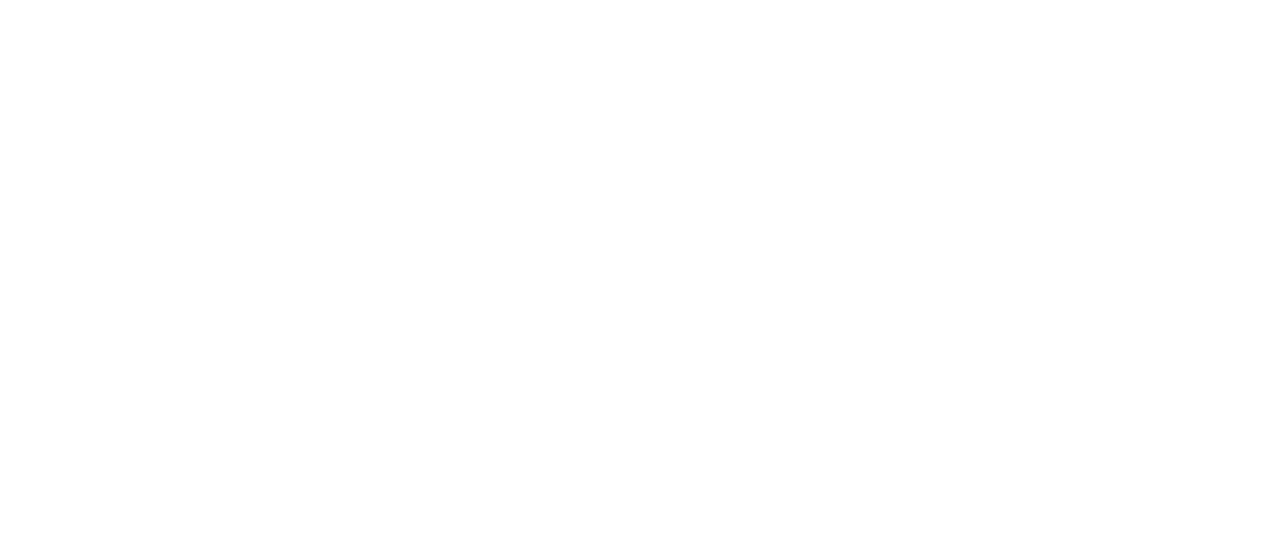 scroll, scrollTop: 0, scrollLeft: 0, axis: both 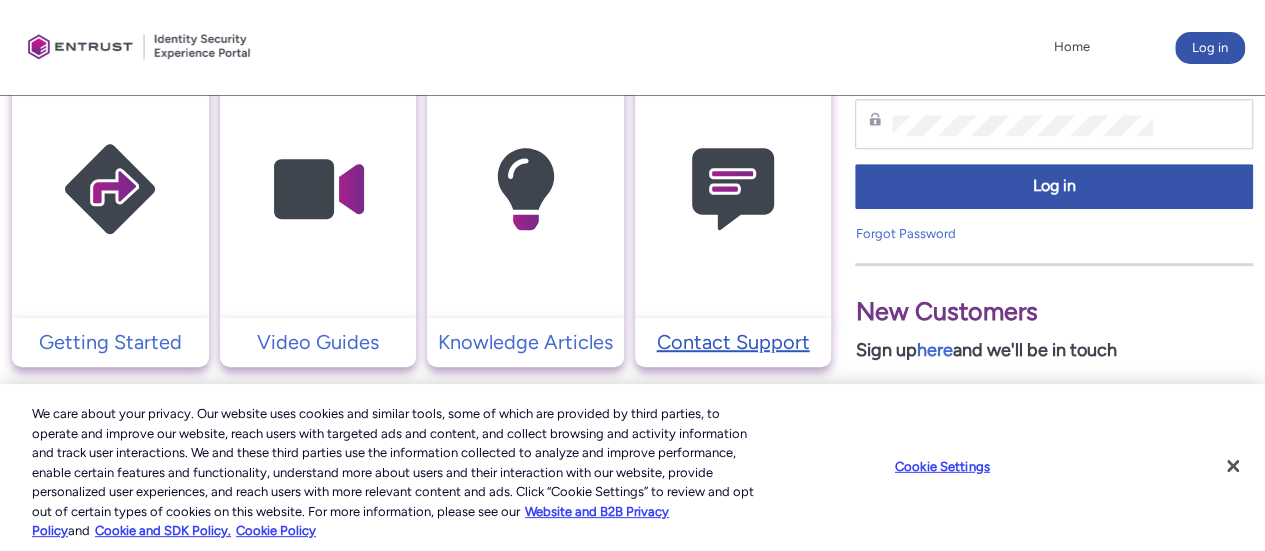 click on "Contact Support" at bounding box center (733, 342) 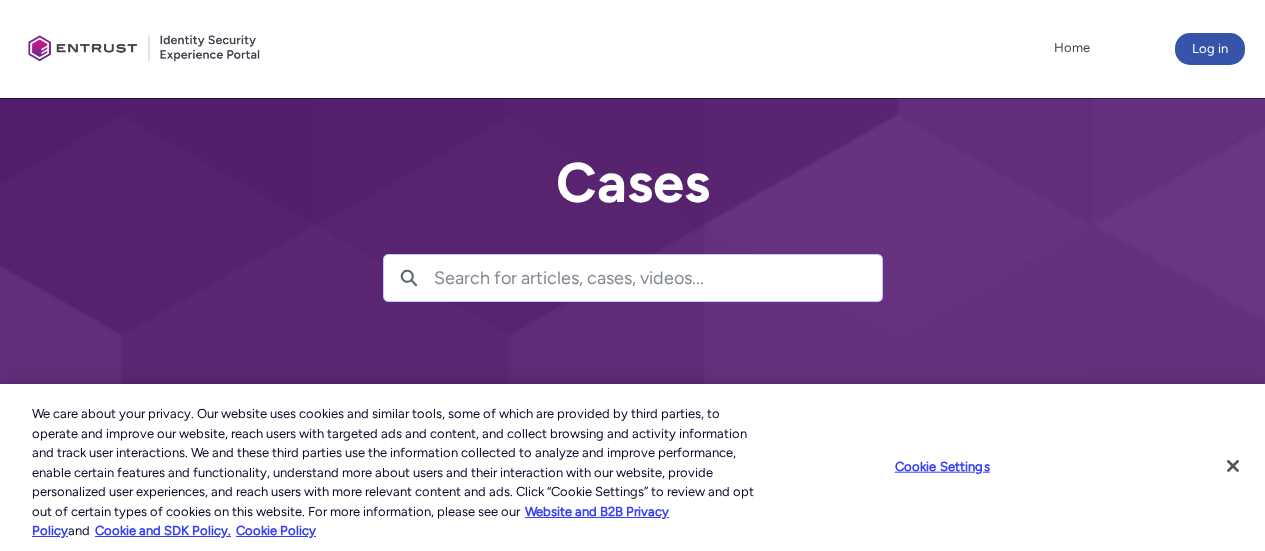 scroll, scrollTop: 0, scrollLeft: 0, axis: both 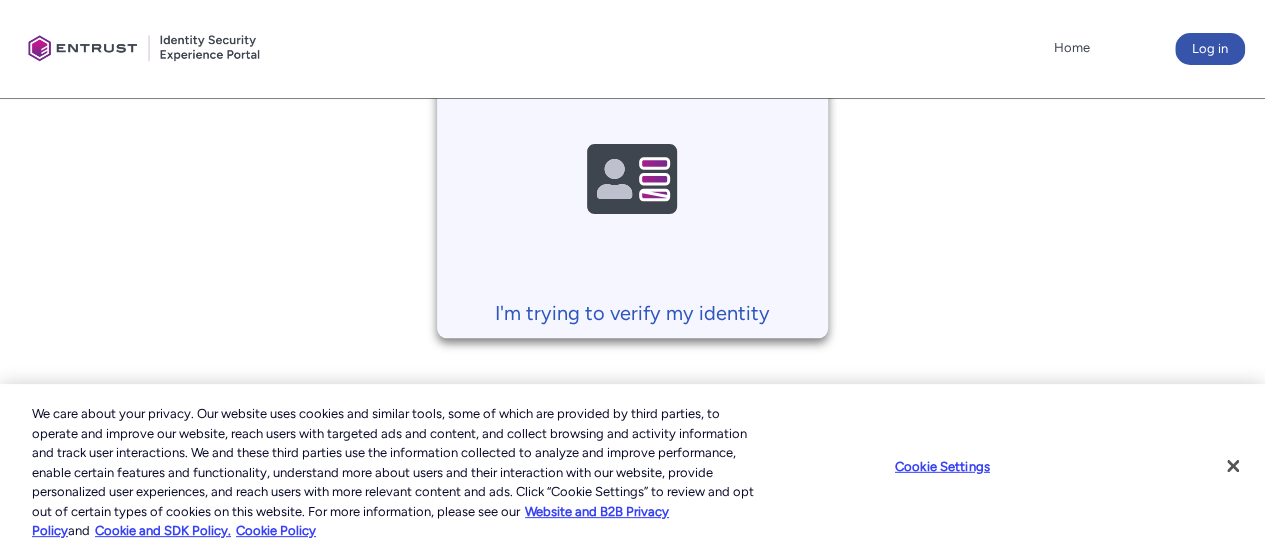 click on "I'm trying to verify my identity" at bounding box center [633, 313] 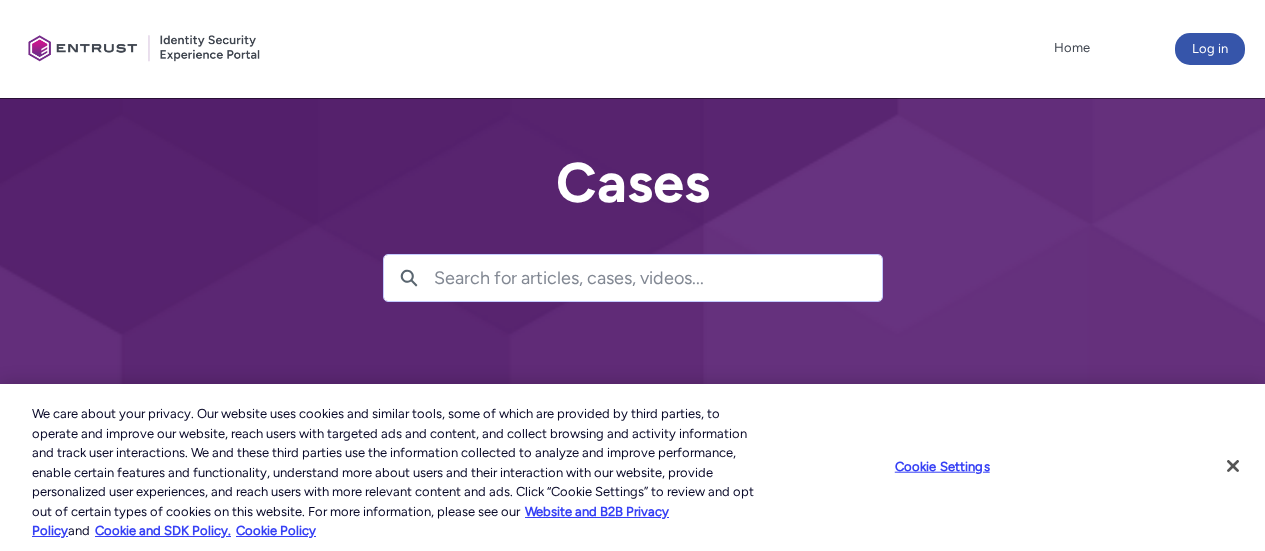 scroll, scrollTop: 0, scrollLeft: 0, axis: both 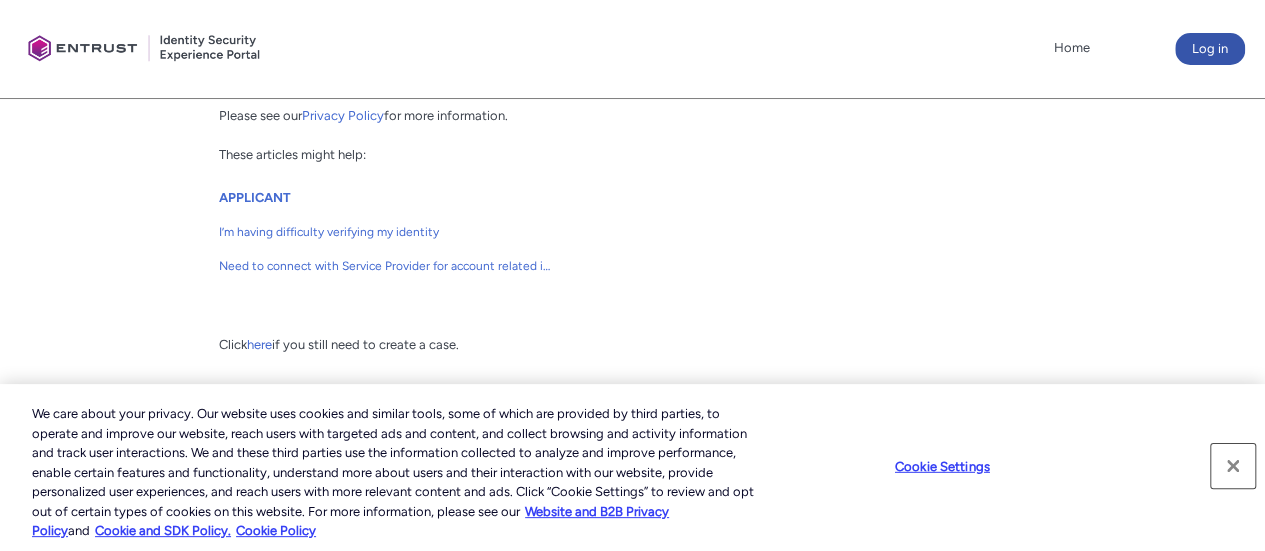 click at bounding box center (1233, 466) 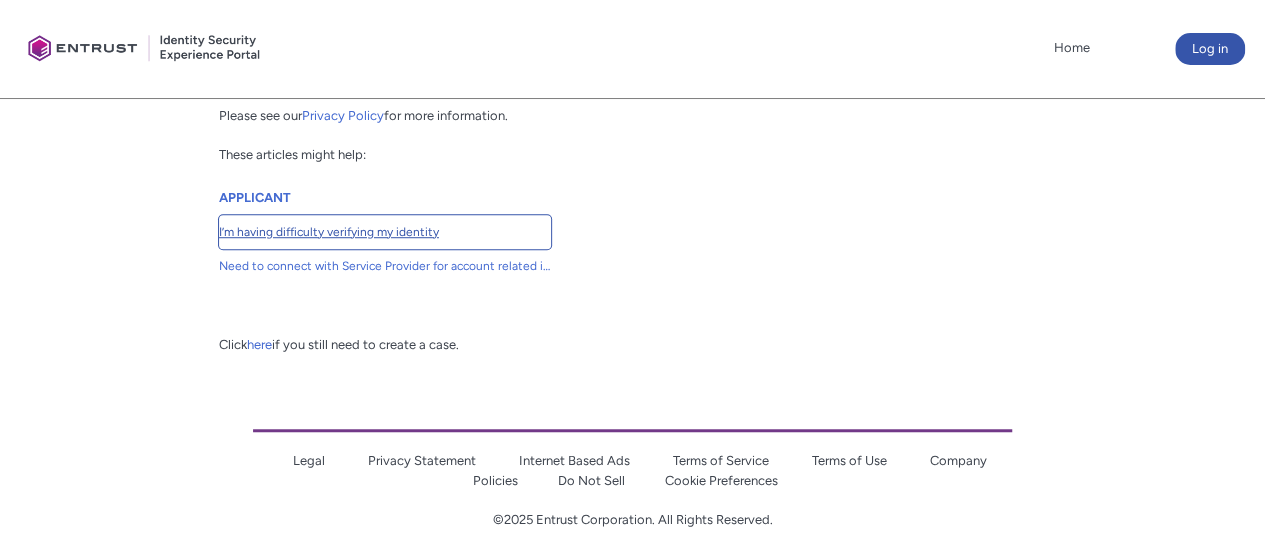 click on "I’m having difficulty verifying my identity" at bounding box center (385, 232) 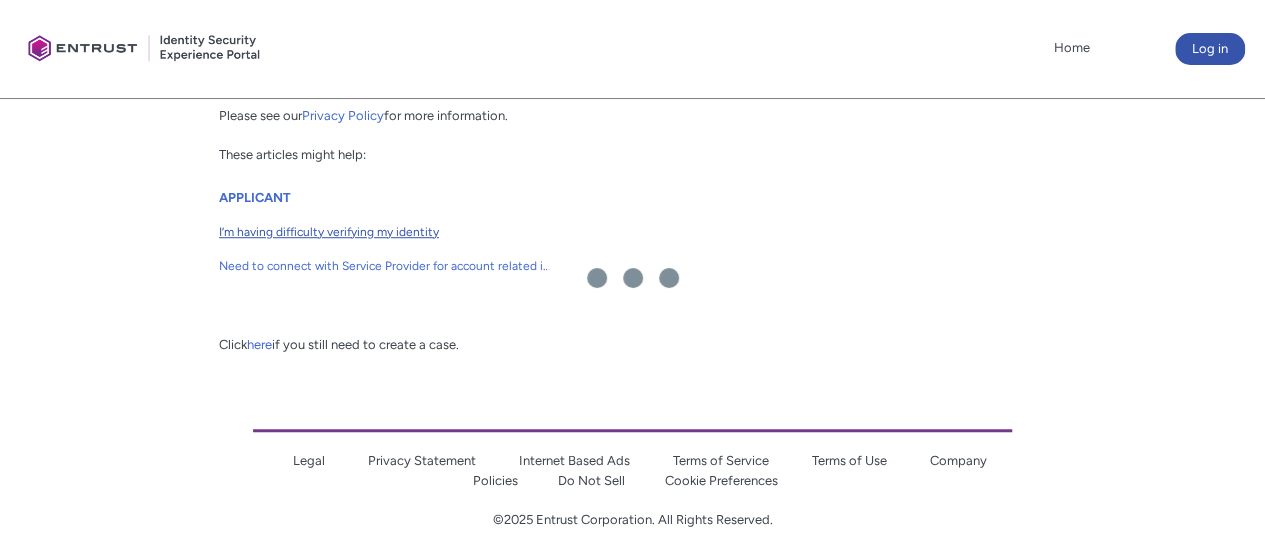 scroll, scrollTop: 0, scrollLeft: 0, axis: both 